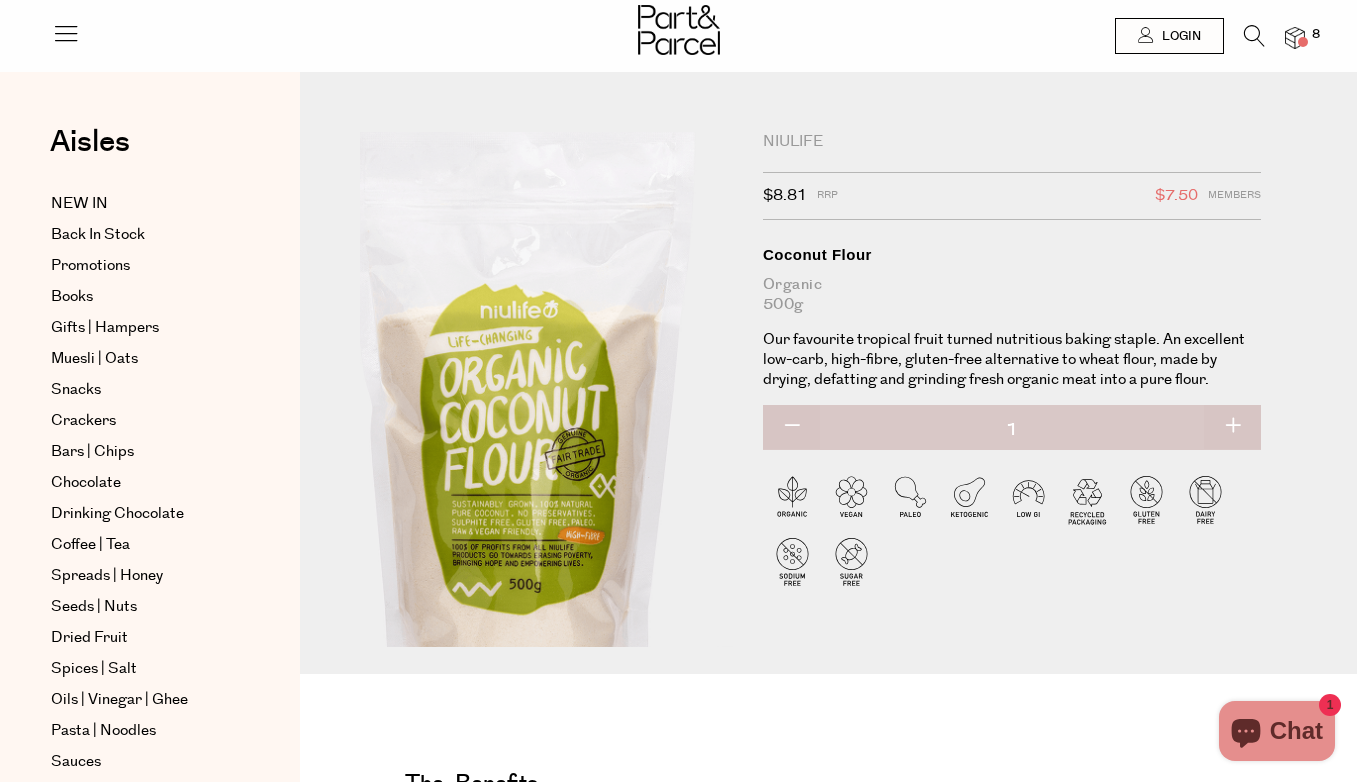 scroll, scrollTop: 0, scrollLeft: 0, axis: both 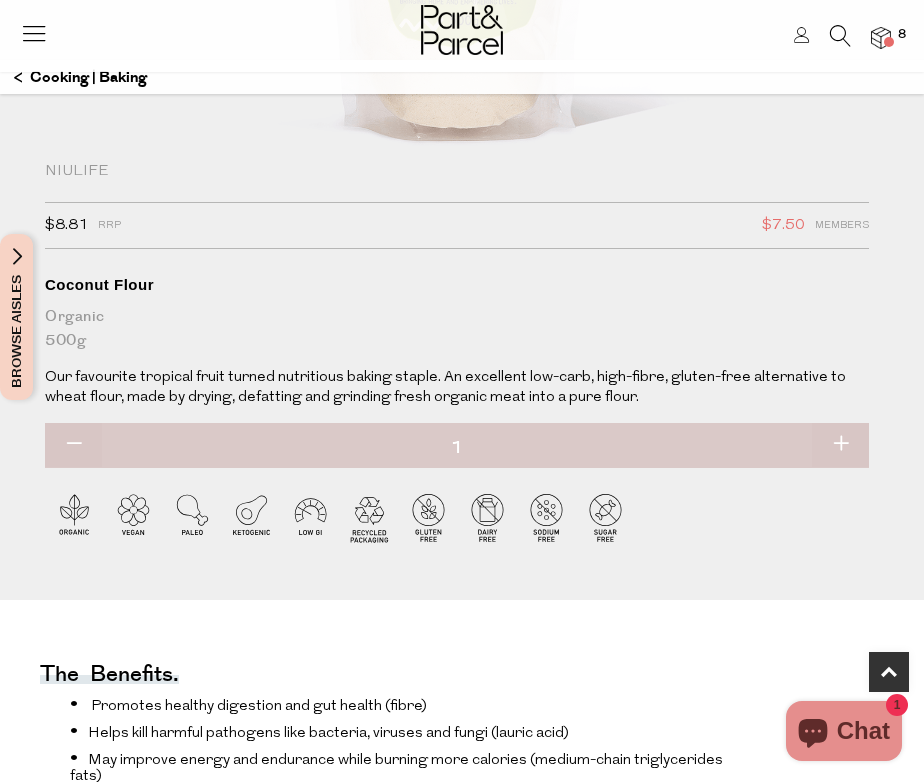 click at bounding box center [881, 38] 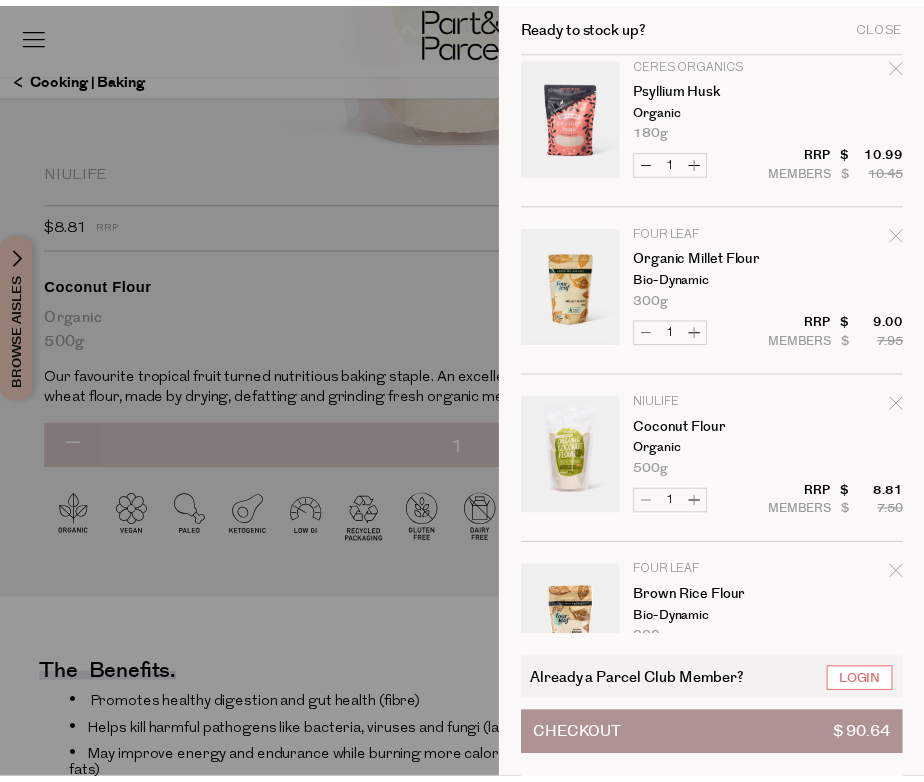 scroll, scrollTop: 0, scrollLeft: 0, axis: both 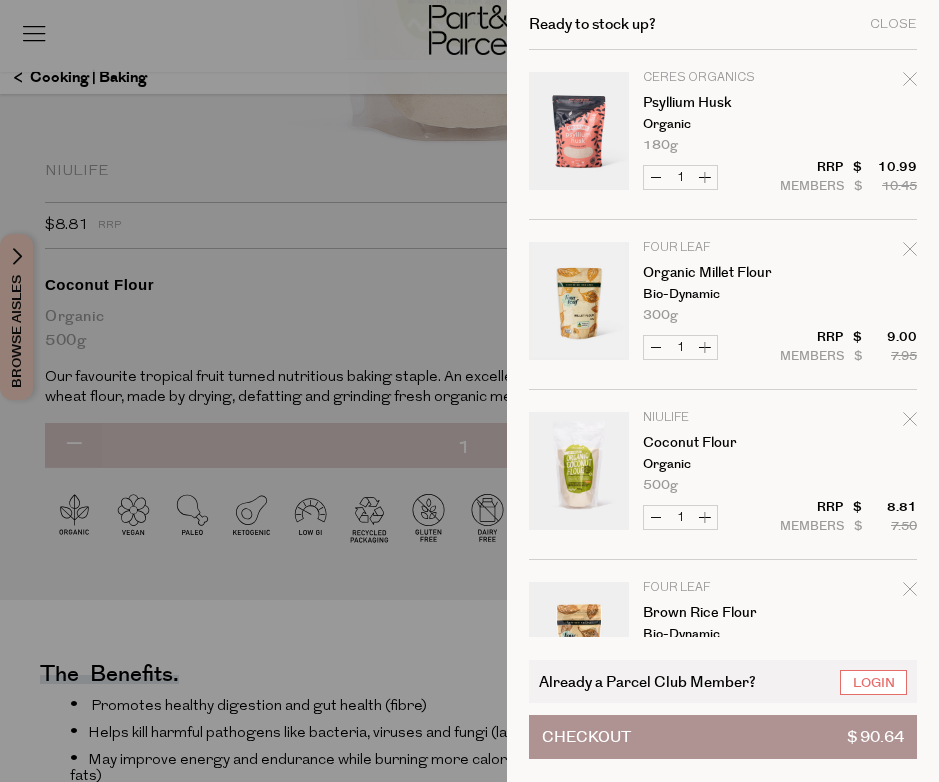 click at bounding box center (469, 391) 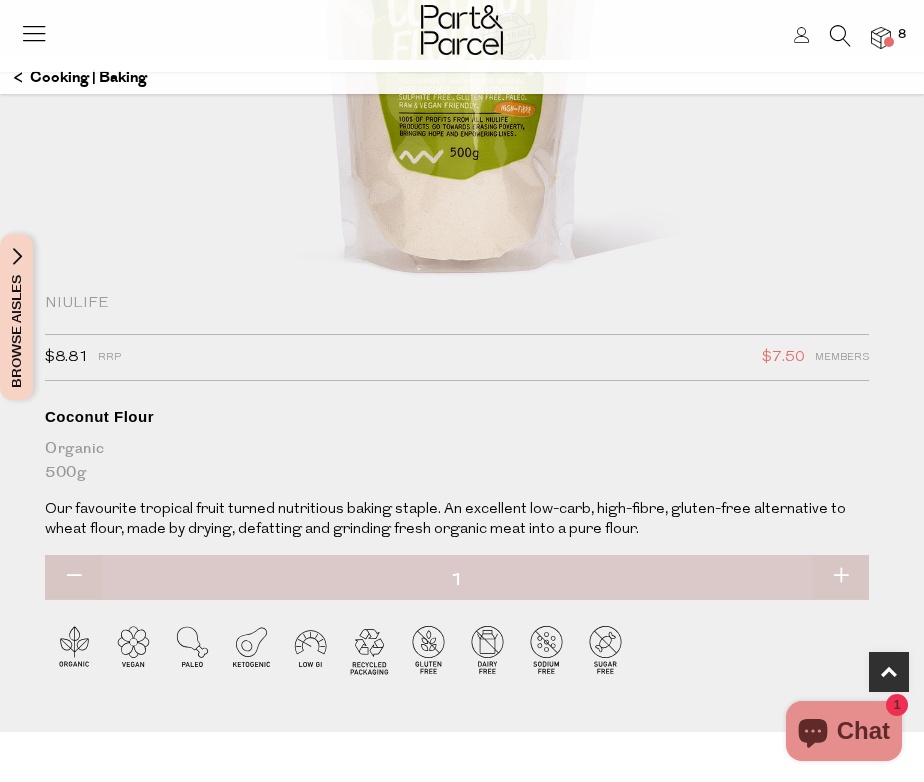 scroll, scrollTop: 141, scrollLeft: 0, axis: vertical 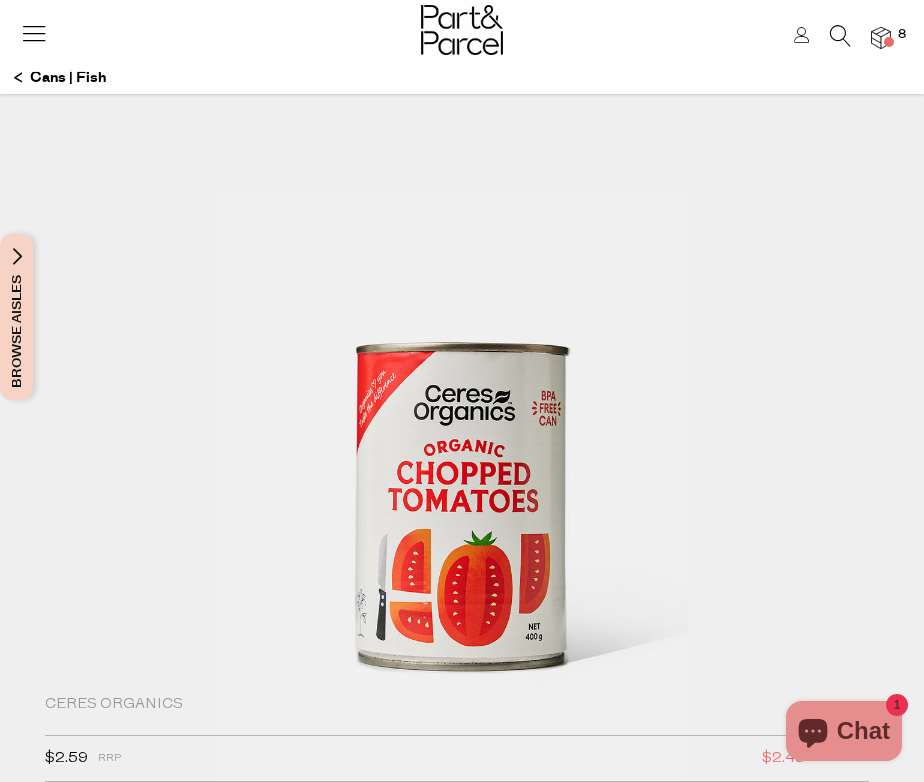 click at bounding box center (840, 36) 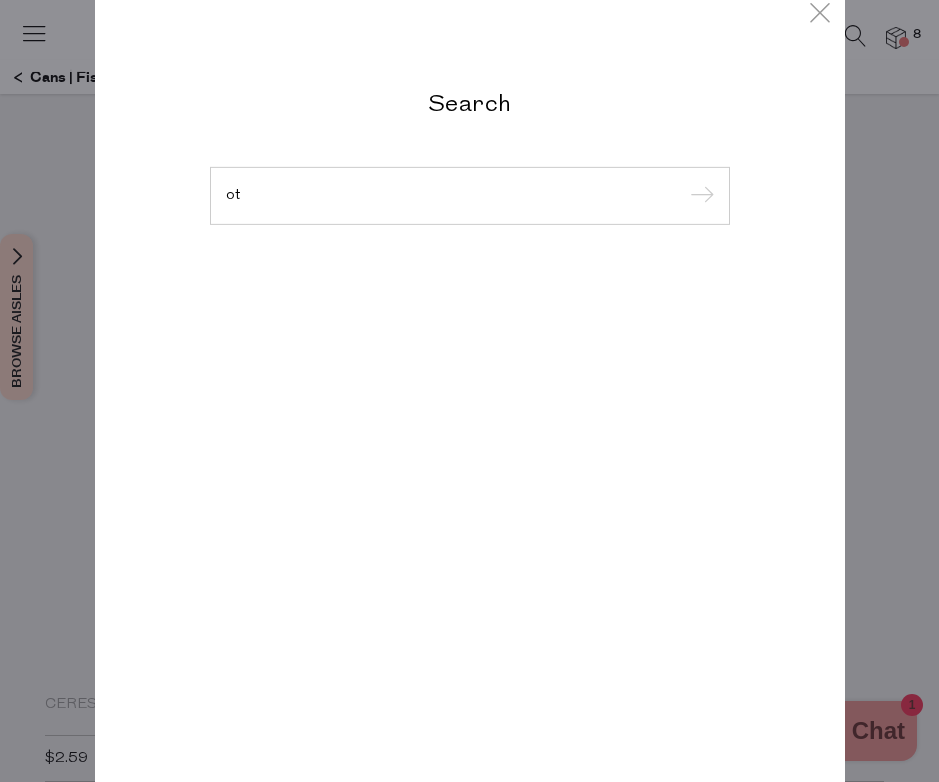 type on "o" 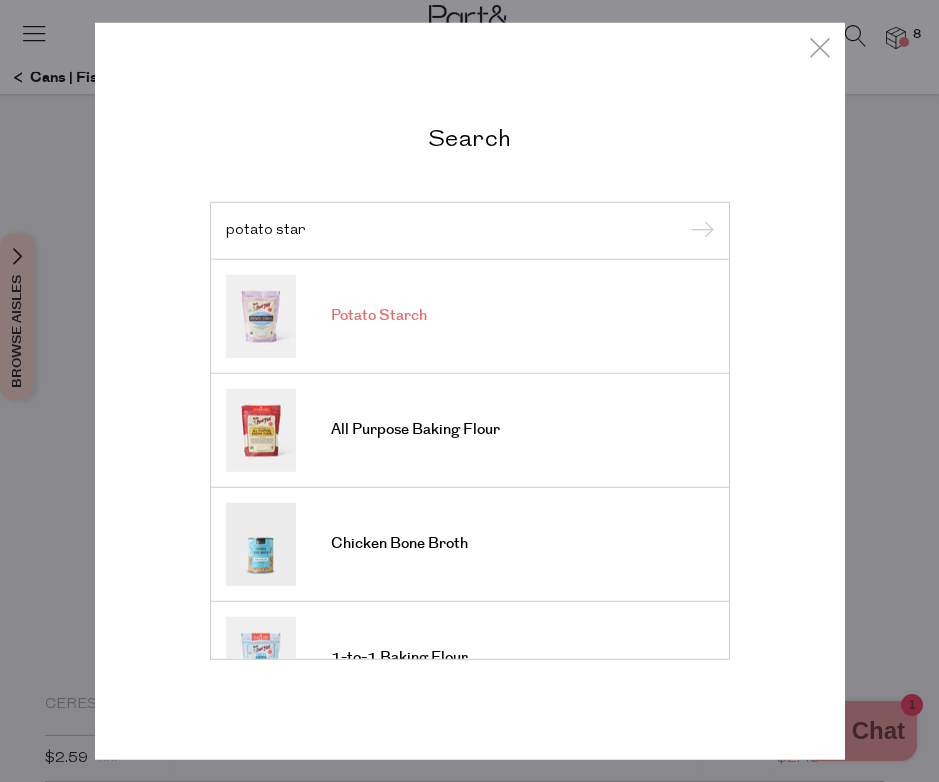 type on "potato star" 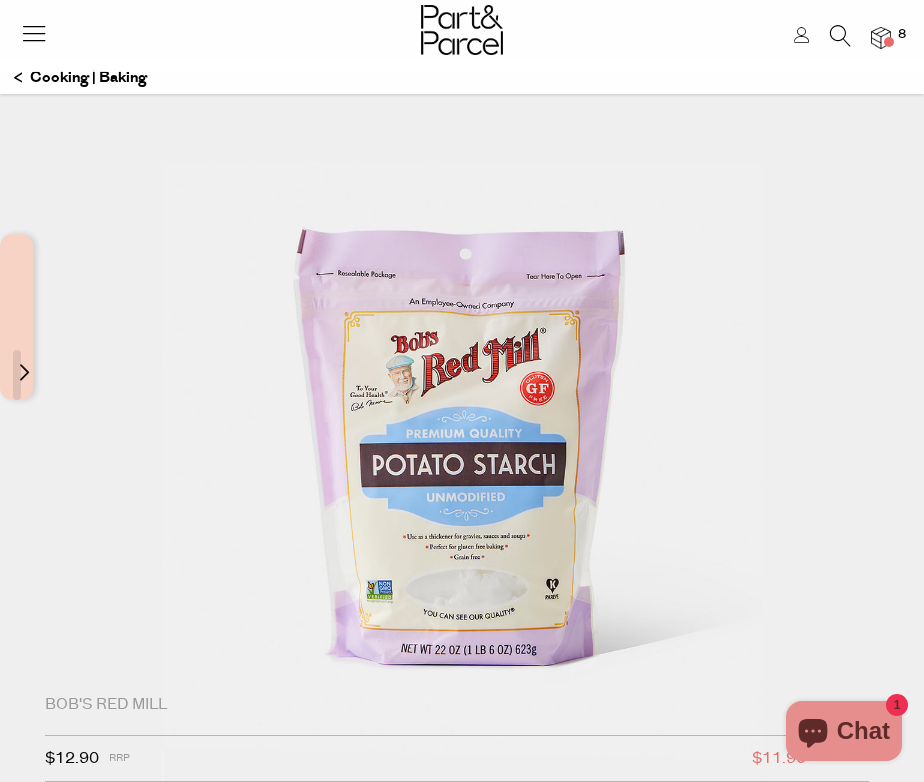scroll, scrollTop: 0, scrollLeft: 0, axis: both 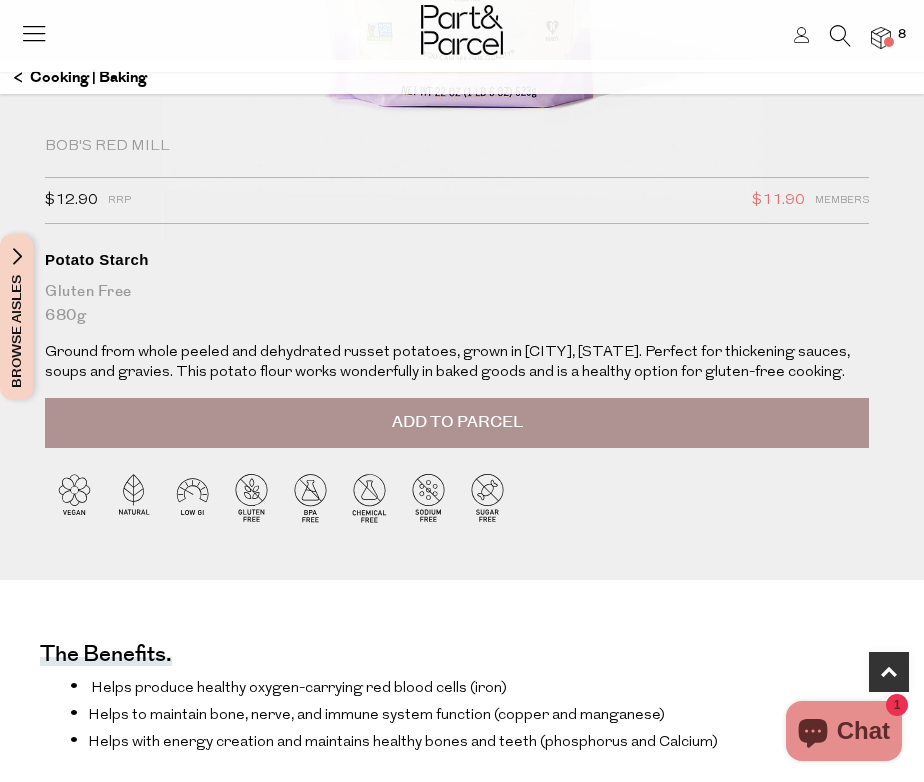 click on "Add to Parcel" at bounding box center (457, 423) 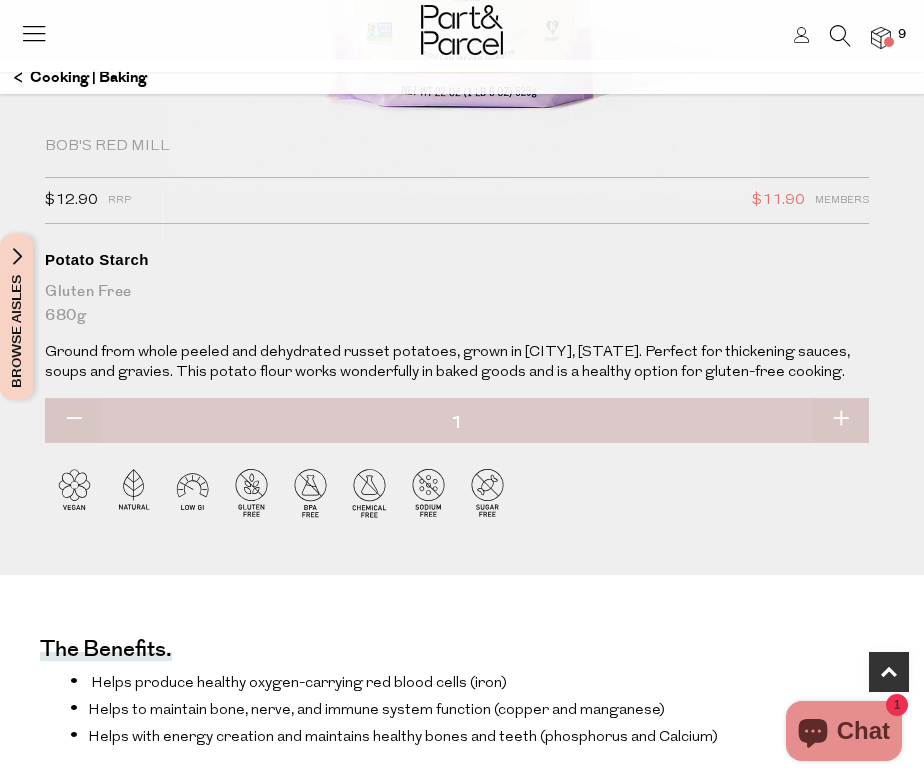 click at bounding box center (889, 42) 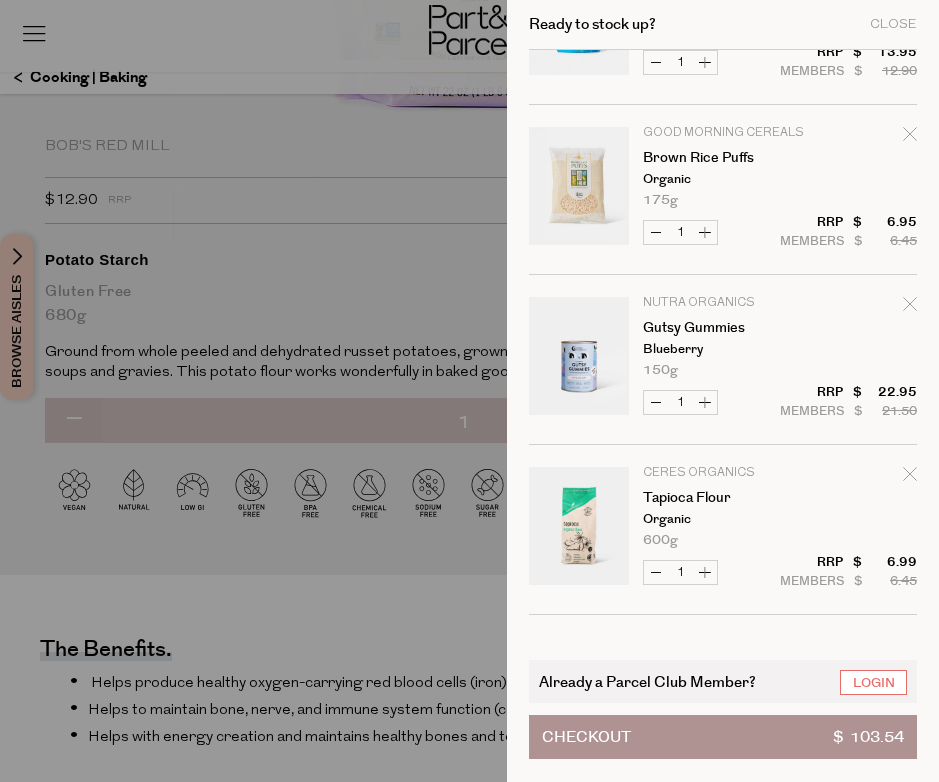 scroll, scrollTop: 1026, scrollLeft: 0, axis: vertical 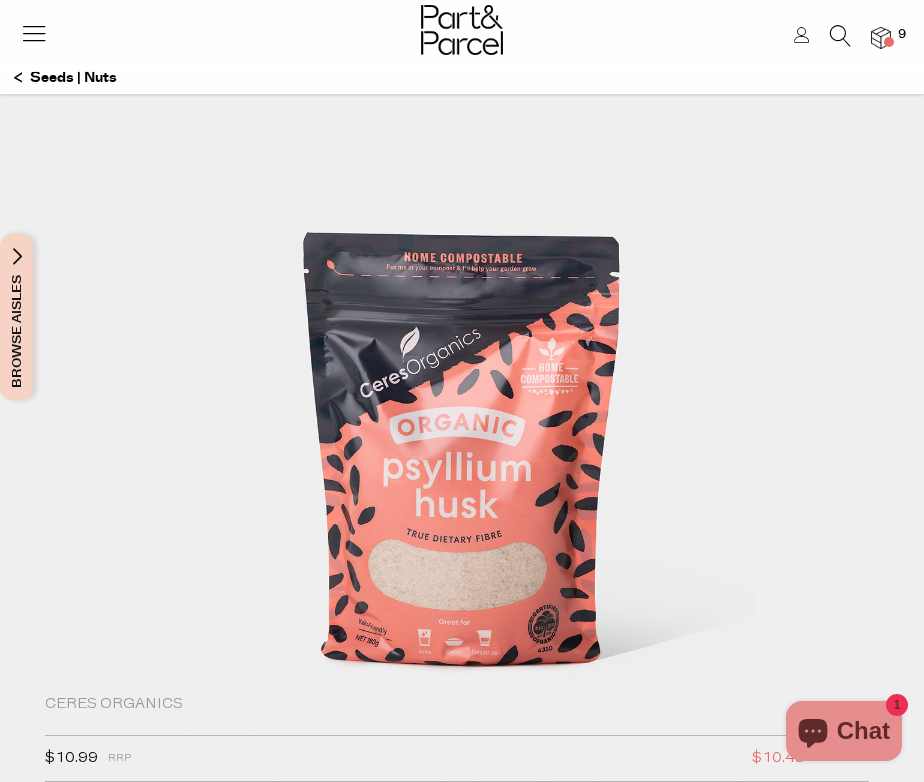 click at bounding box center [881, 38] 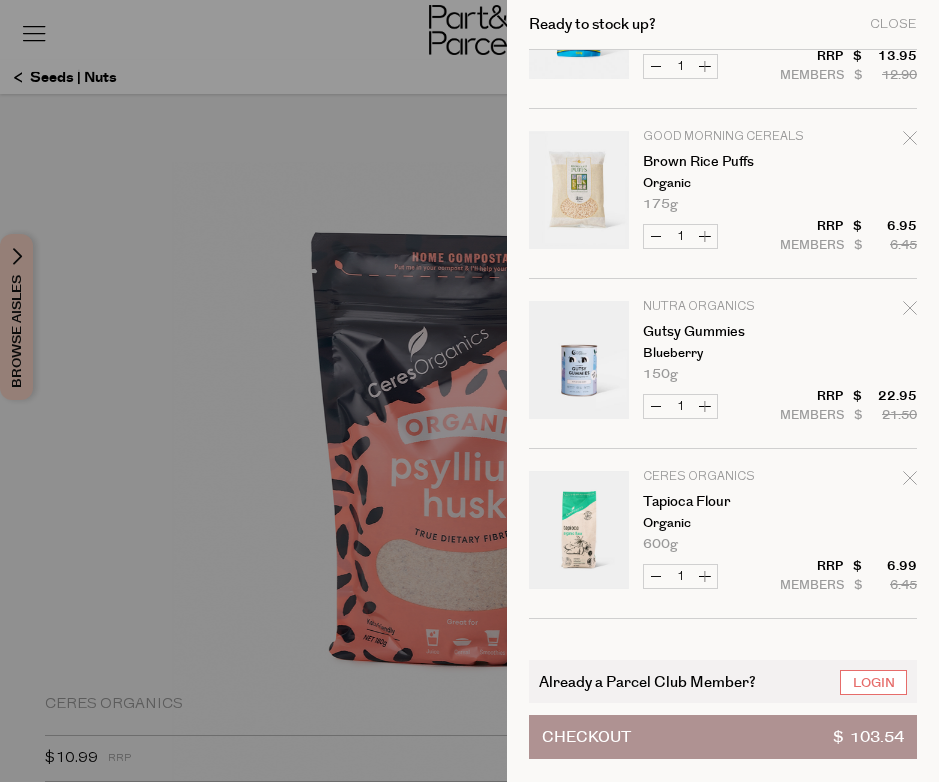 scroll, scrollTop: 1117, scrollLeft: 0, axis: vertical 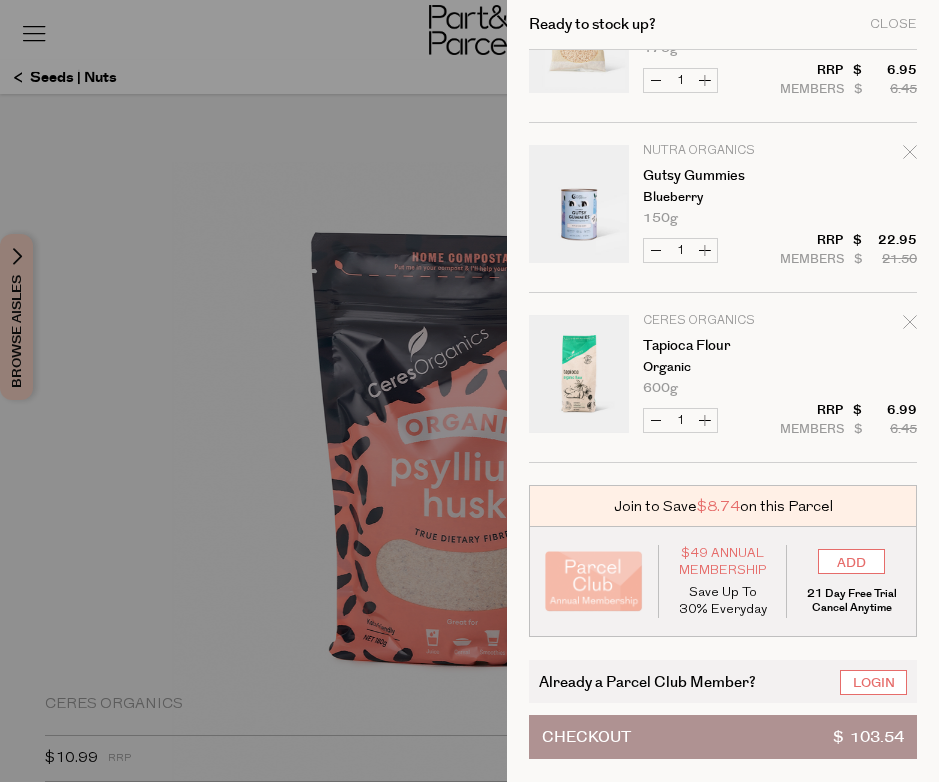 click on "Checkout $[PRICE]" at bounding box center [723, 737] 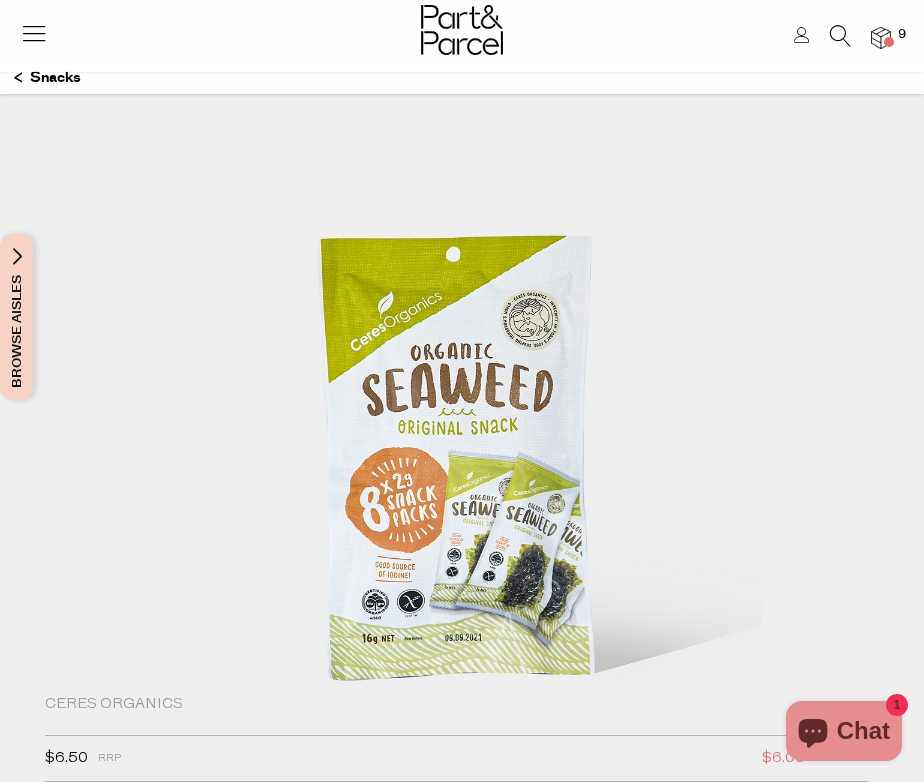 scroll, scrollTop: 46, scrollLeft: 0, axis: vertical 